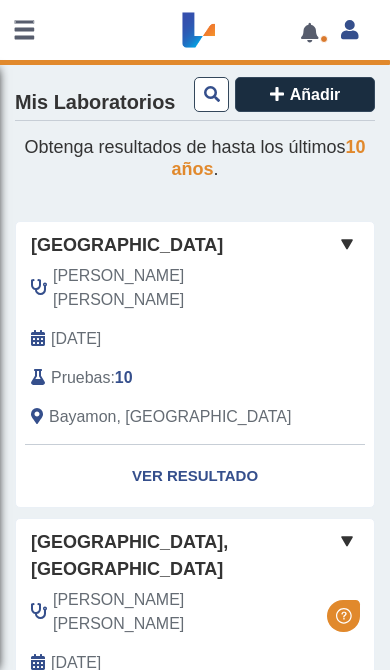 scroll, scrollTop: 0, scrollLeft: 0, axis: both 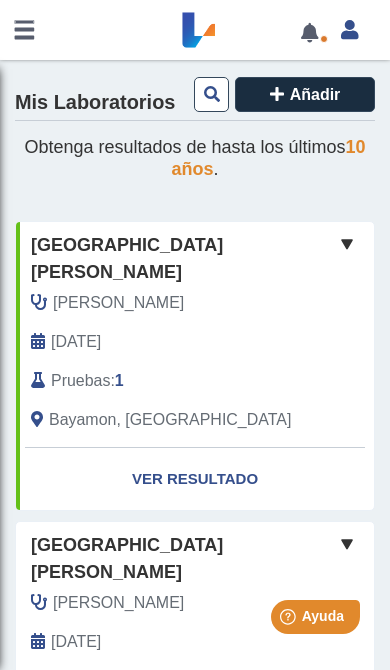 click on "Ver Resultado" 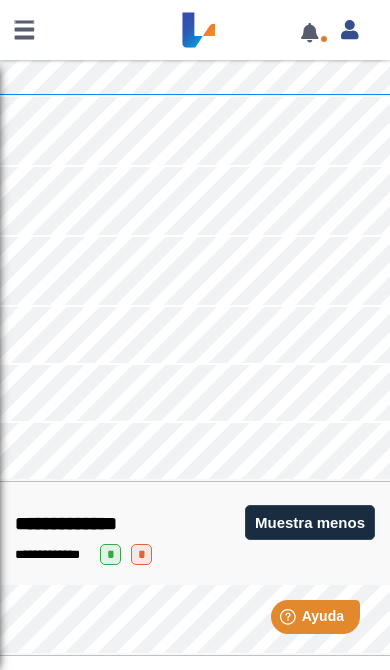 scroll, scrollTop: 455, scrollLeft: 0, axis: vertical 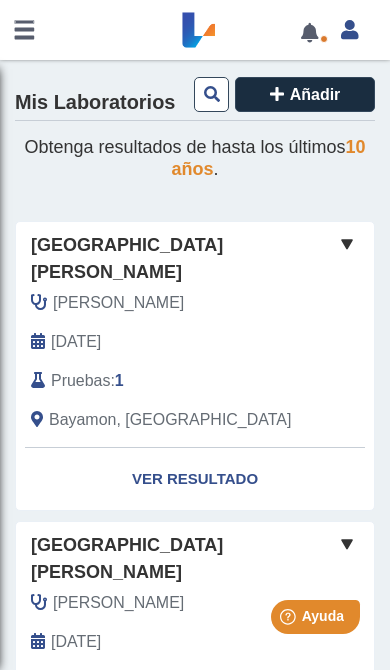click on "Ver Resultado" 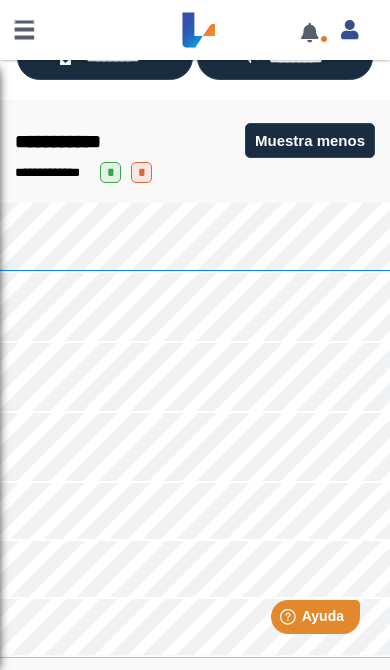 scroll, scrollTop: 282, scrollLeft: 0, axis: vertical 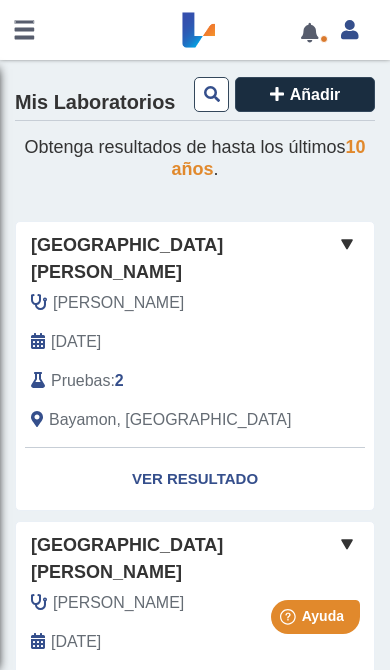 click on "Ver Resultado" 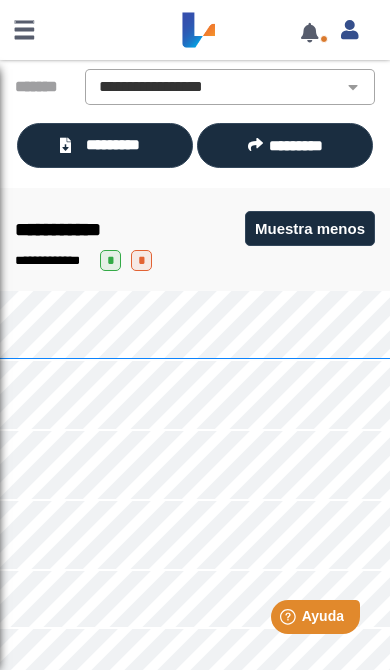 scroll, scrollTop: 191, scrollLeft: 0, axis: vertical 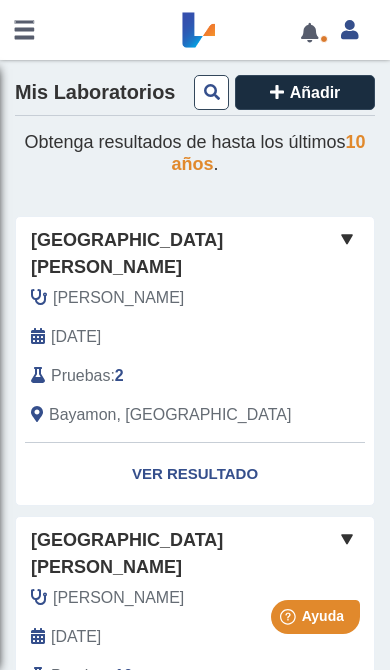 click on "Ver Resultado" 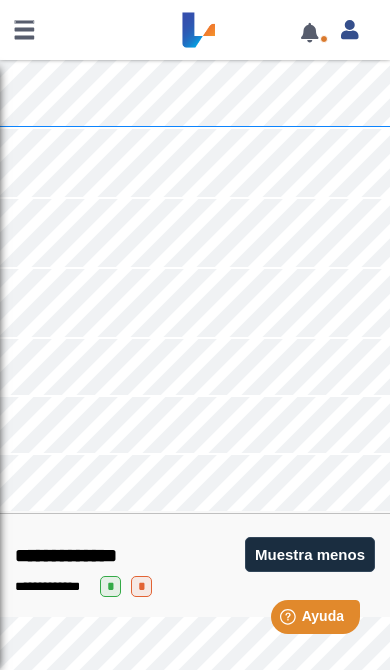 scroll, scrollTop: 422, scrollLeft: 0, axis: vertical 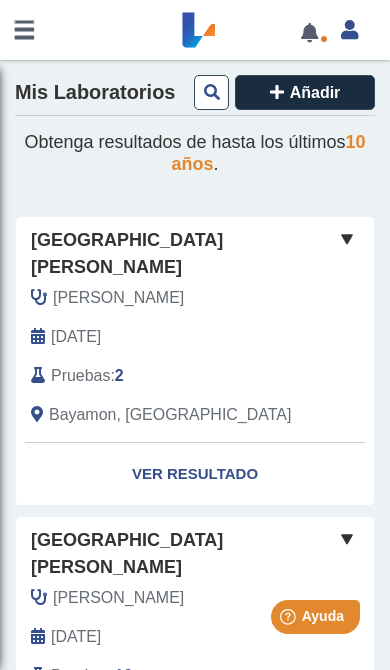 click on "Ver Resultado" 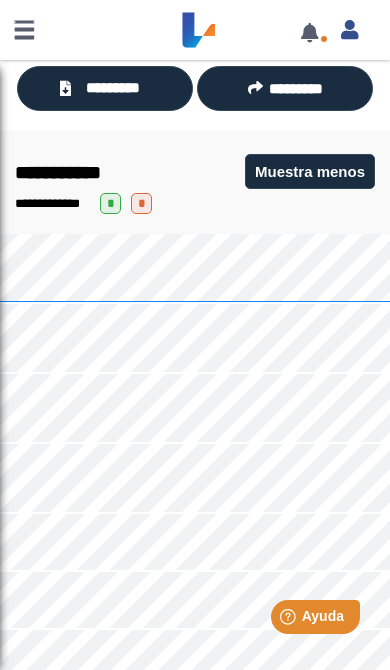 scroll, scrollTop: 248, scrollLeft: 0, axis: vertical 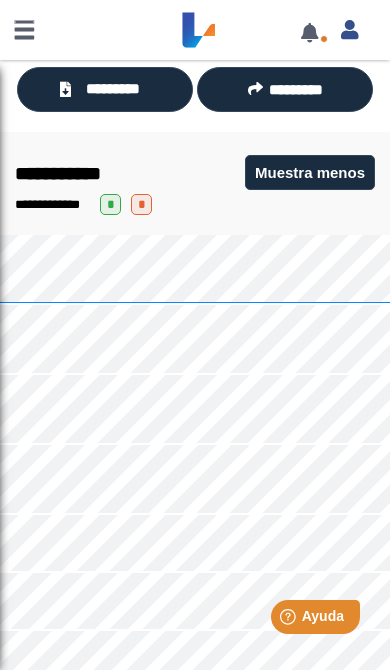 click on "*" 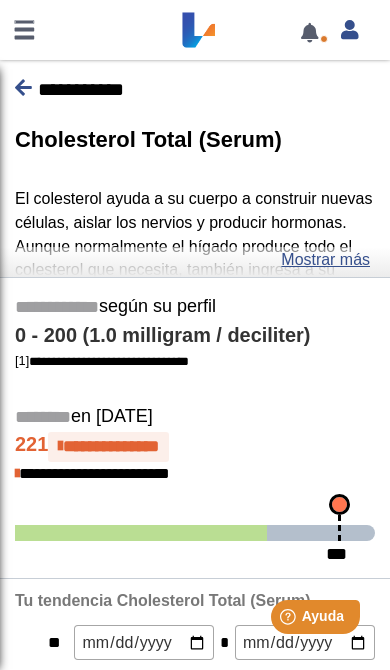 scroll, scrollTop: 0, scrollLeft: 0, axis: both 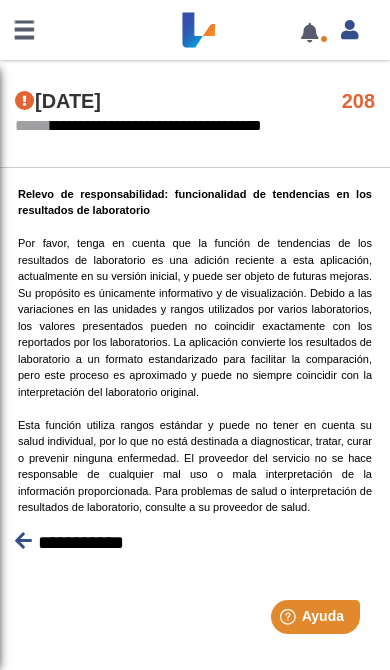 click on "**********" at bounding box center [81, 542] 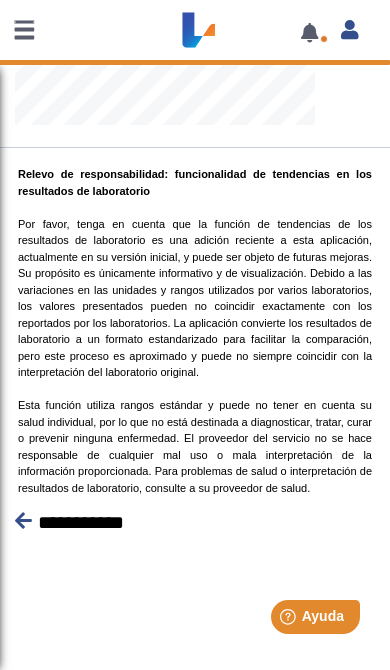 scroll, scrollTop: 506, scrollLeft: 0, axis: vertical 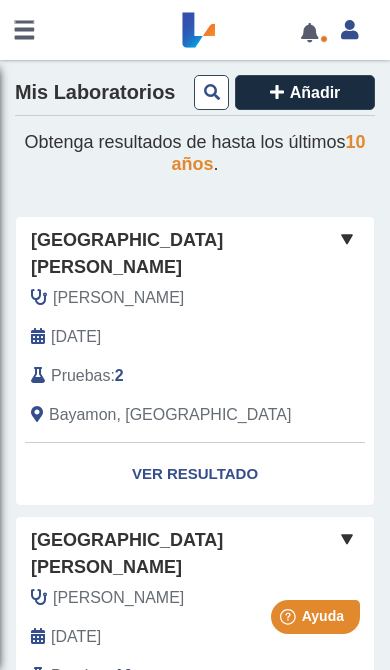 click on "Ver Resultado" 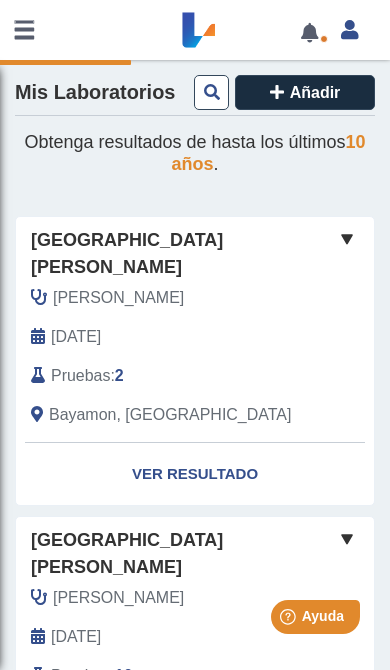 click on "Ver Resultado" 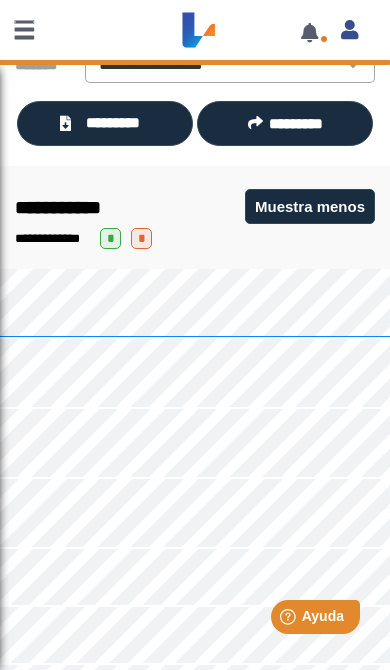 scroll, scrollTop: 267, scrollLeft: 0, axis: vertical 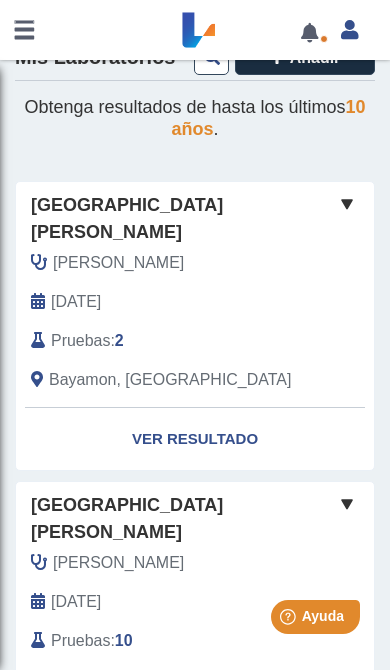 click on "Ver Resultado" 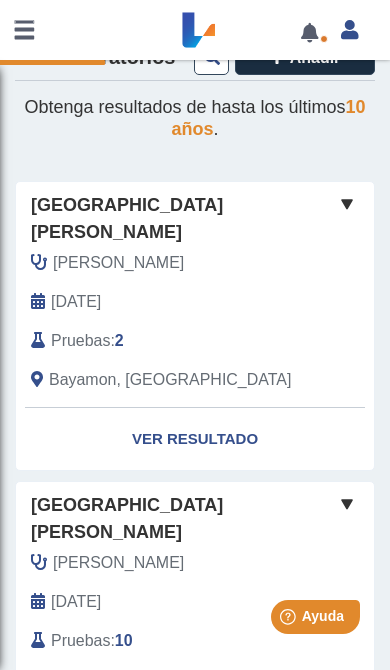 click on "Ver Resultado" 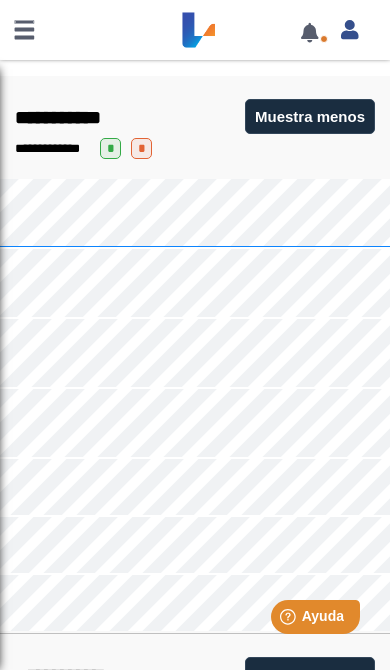 scroll, scrollTop: 306, scrollLeft: 0, axis: vertical 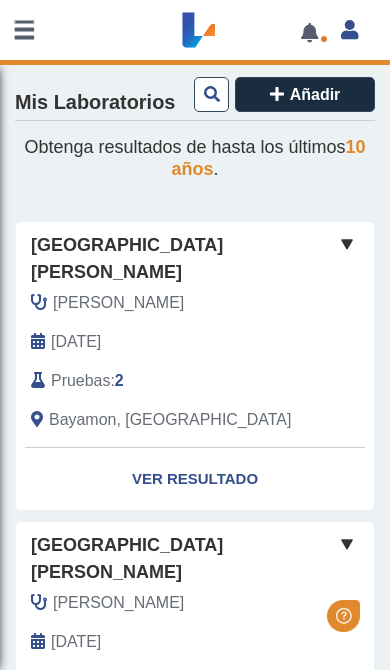 click on "Ver Resultado" 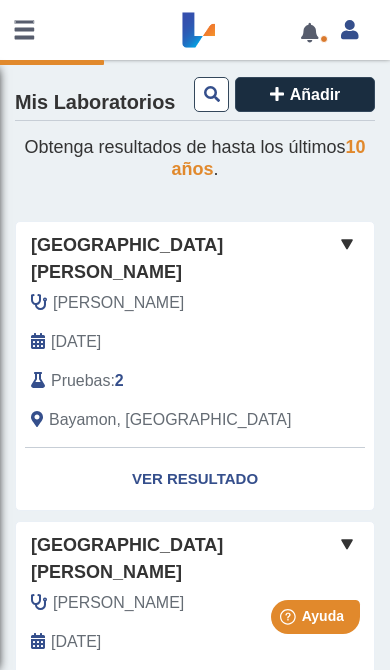 click on "Ver Resultado" 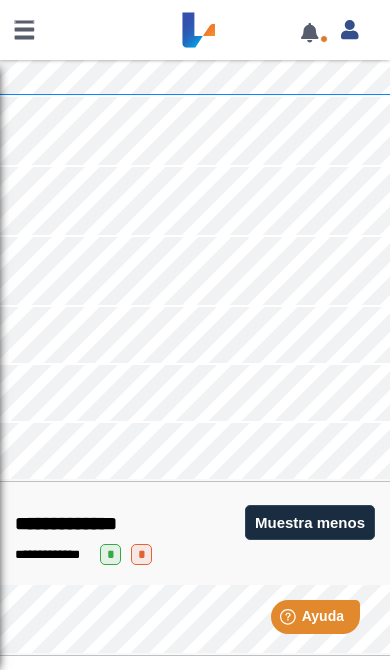 scroll, scrollTop: 455, scrollLeft: 0, axis: vertical 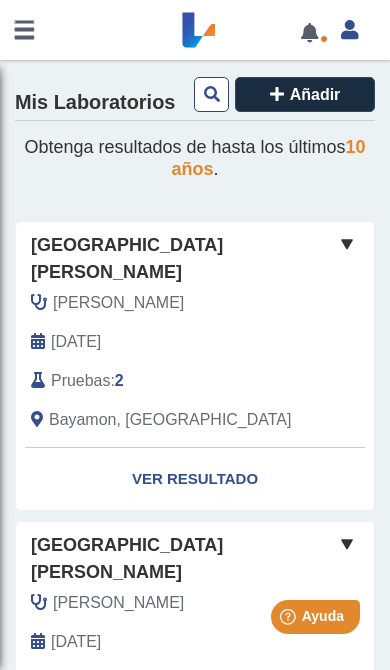 click on "Ver Resultado" 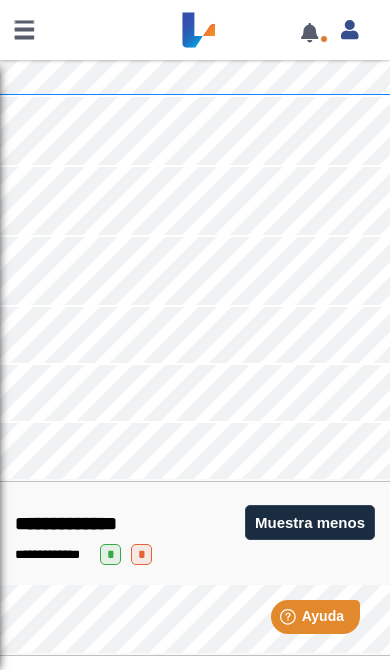scroll, scrollTop: 455, scrollLeft: 0, axis: vertical 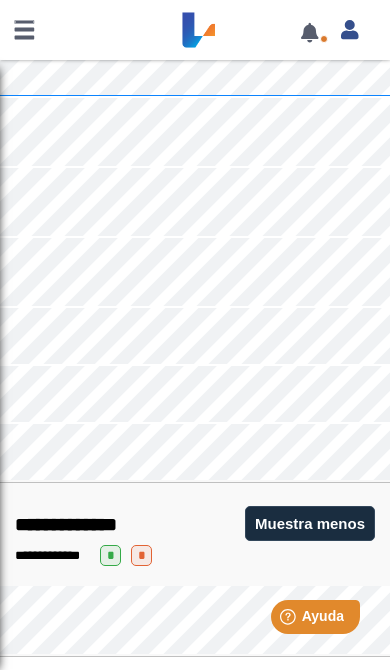 click on "Muestra menos" 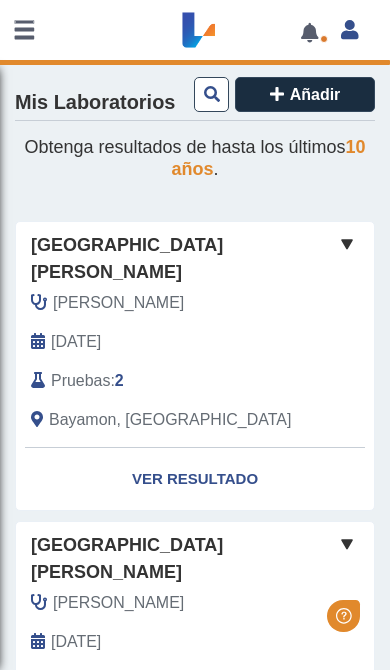 scroll, scrollTop: 0, scrollLeft: 0, axis: both 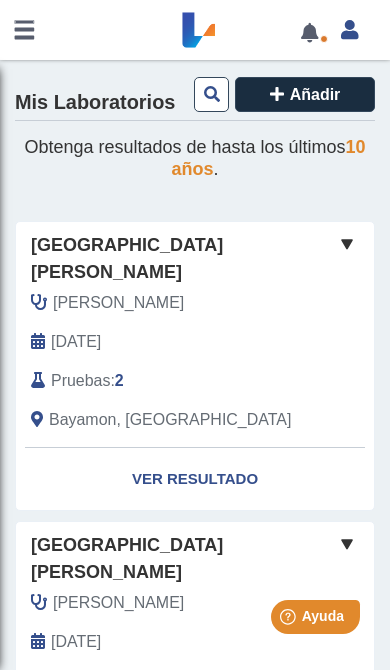 click on "Ver Resultado" 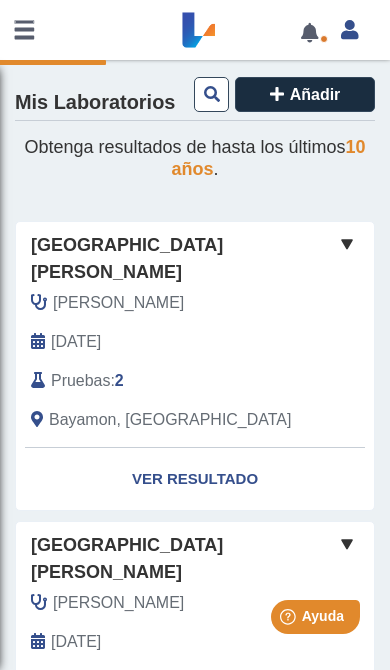 click on "Ver Resultado" 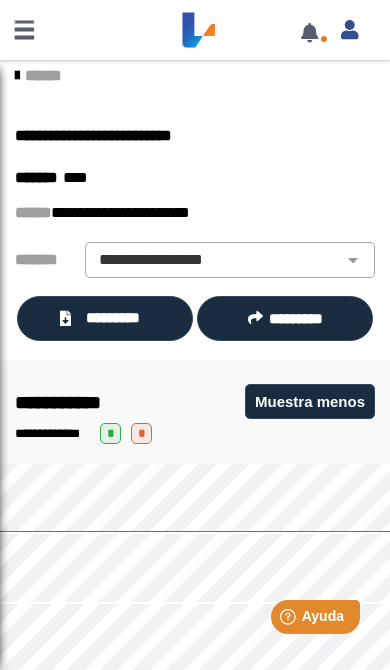 scroll, scrollTop: 20, scrollLeft: 0, axis: vertical 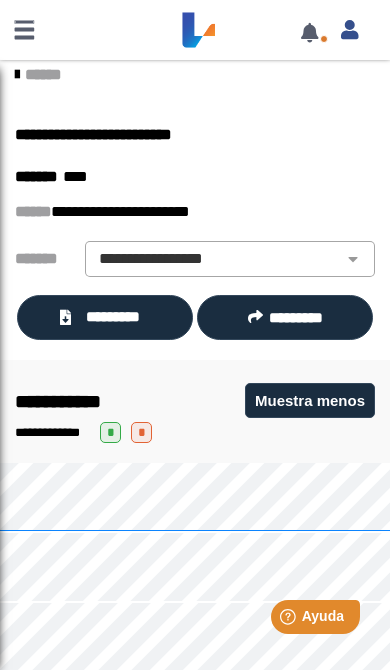 click on "**********" 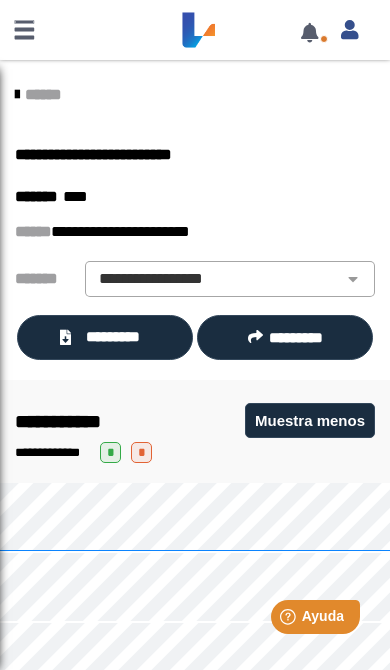 scroll, scrollTop: 0, scrollLeft: 0, axis: both 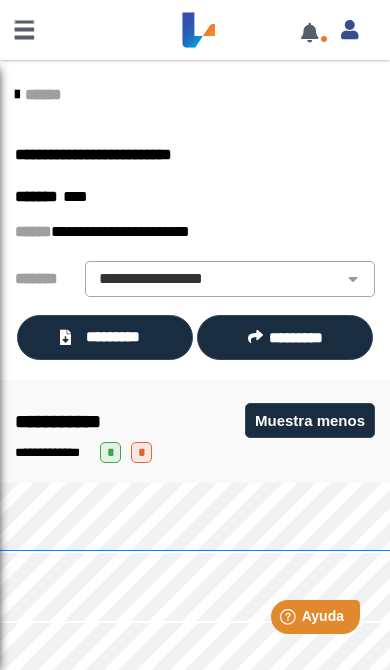 click on "******" 